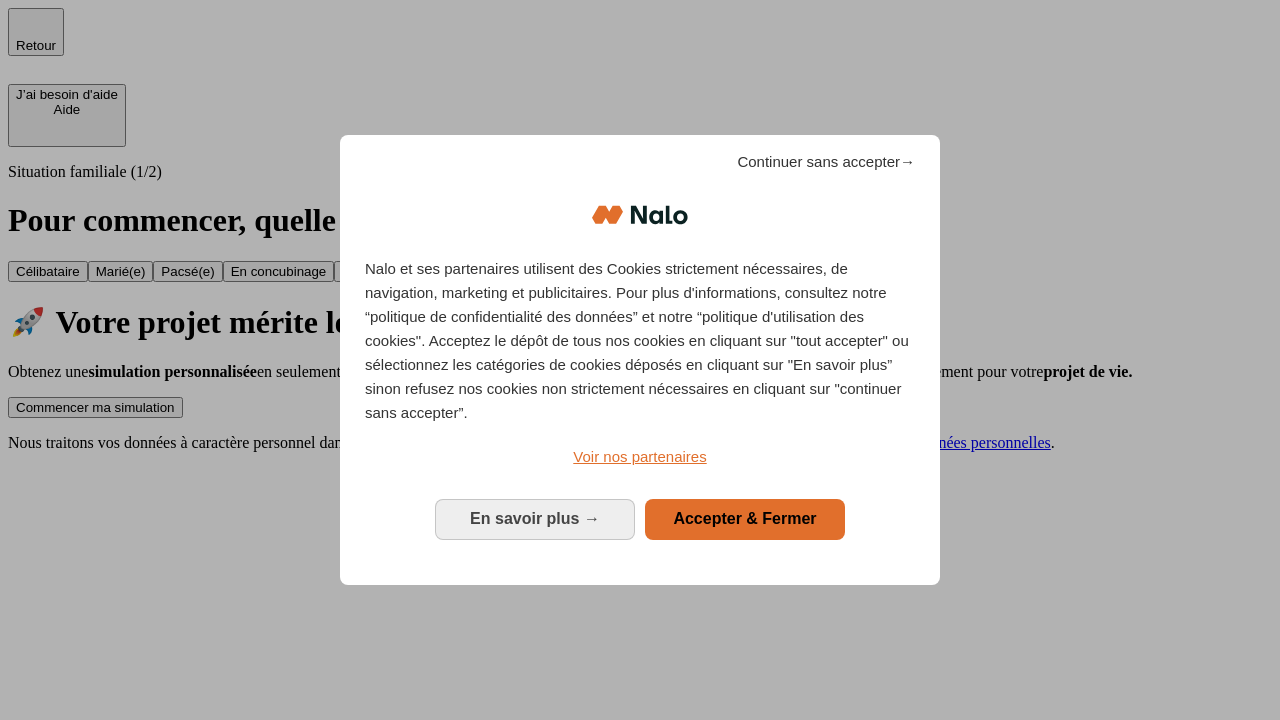 scroll, scrollTop: 0, scrollLeft: 0, axis: both 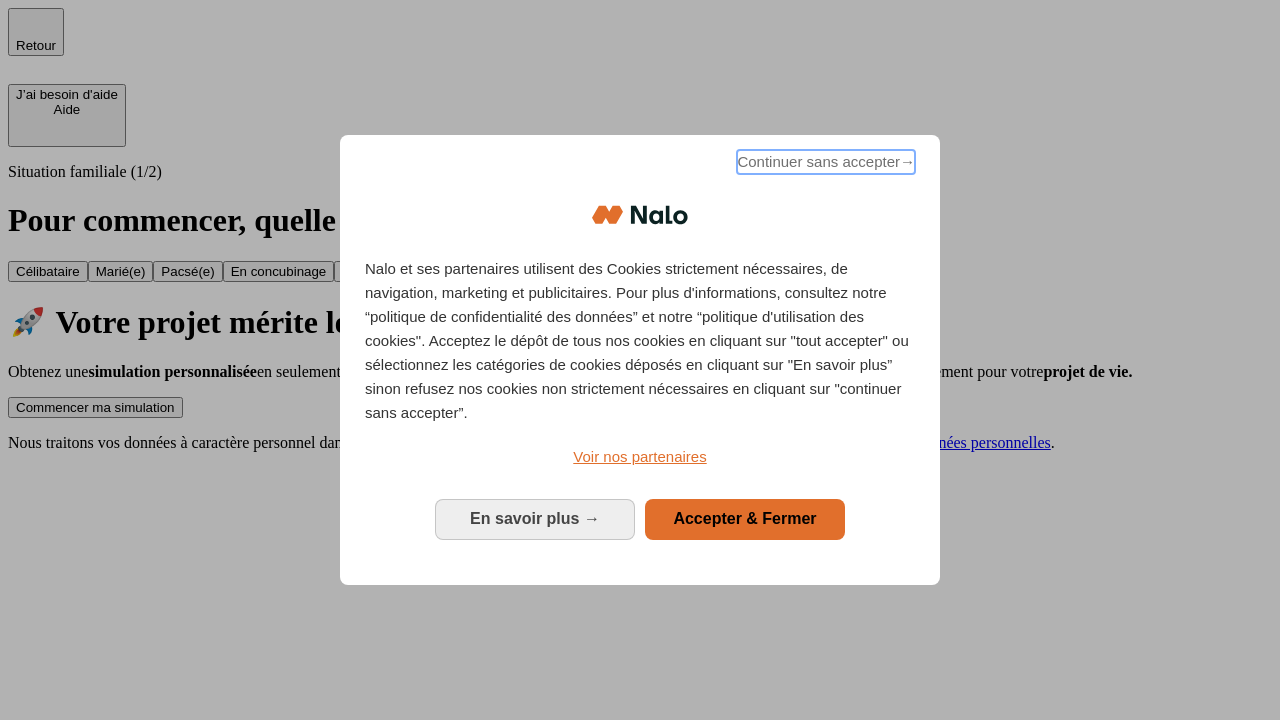 click on "Continuer sans accepter  →" at bounding box center (826, 162) 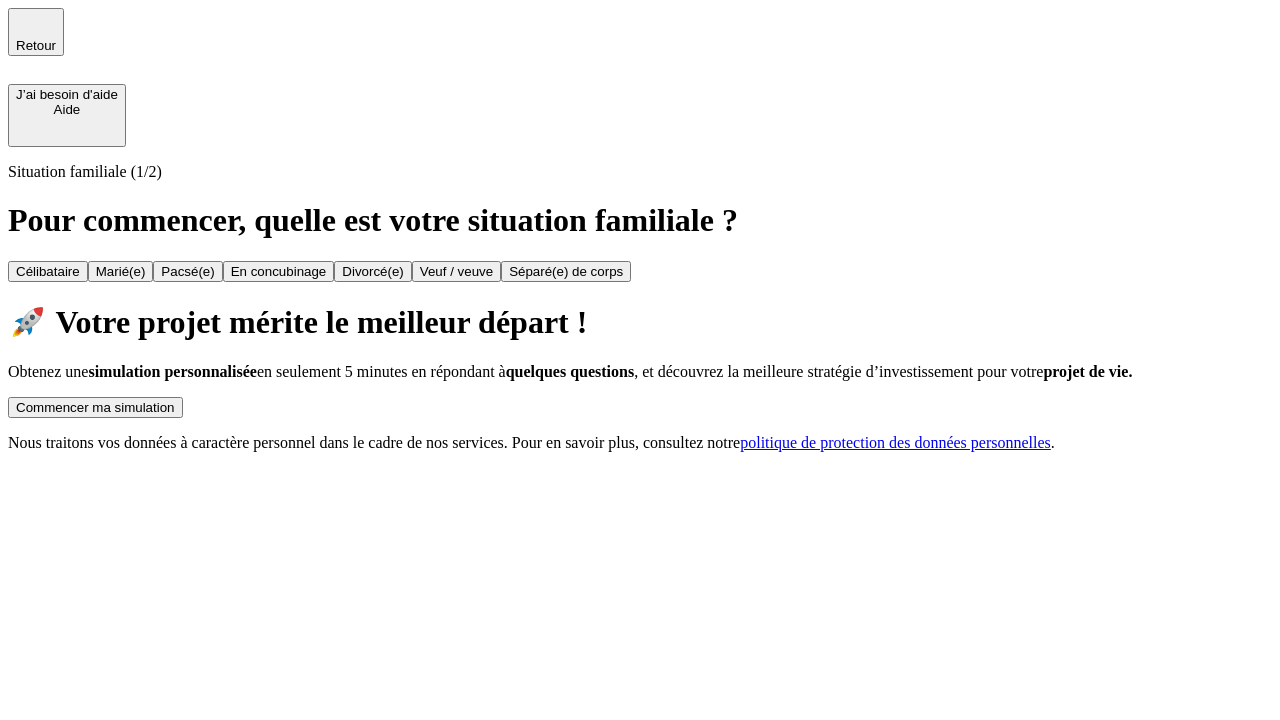 click on "Commencer ma simulation" at bounding box center [95, 407] 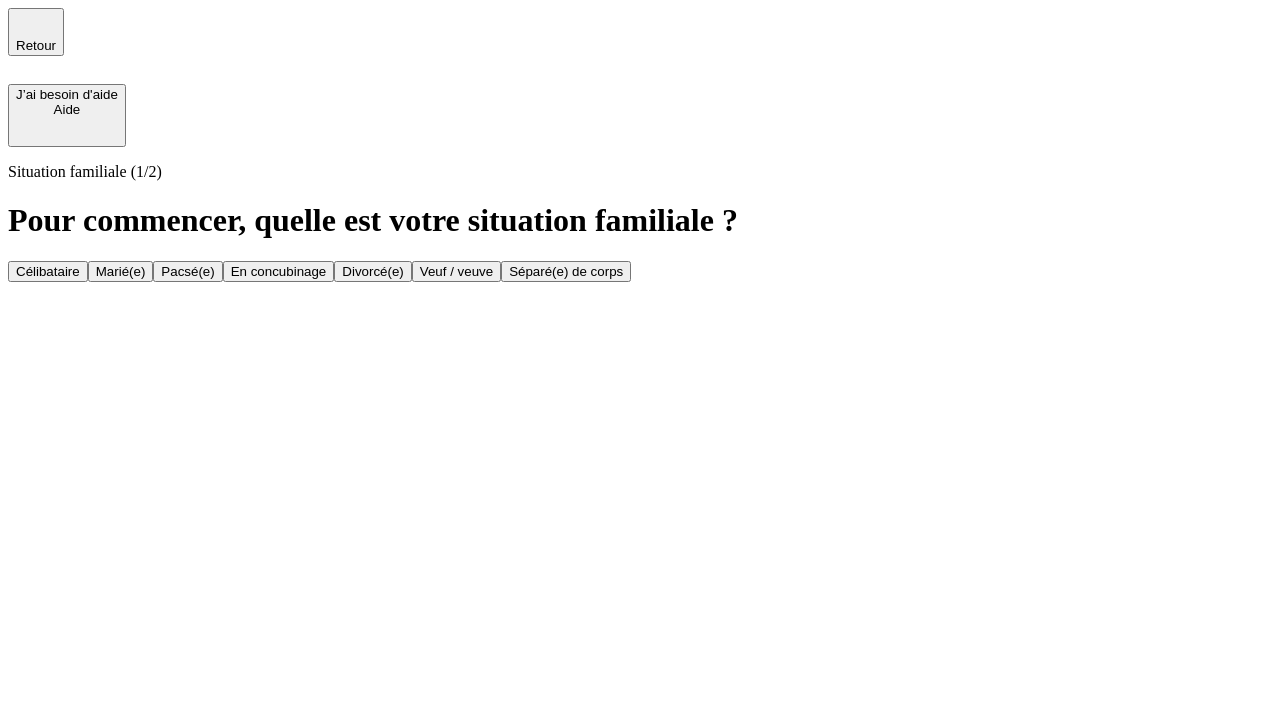 click on "Veuf / veuve" at bounding box center [456, 271] 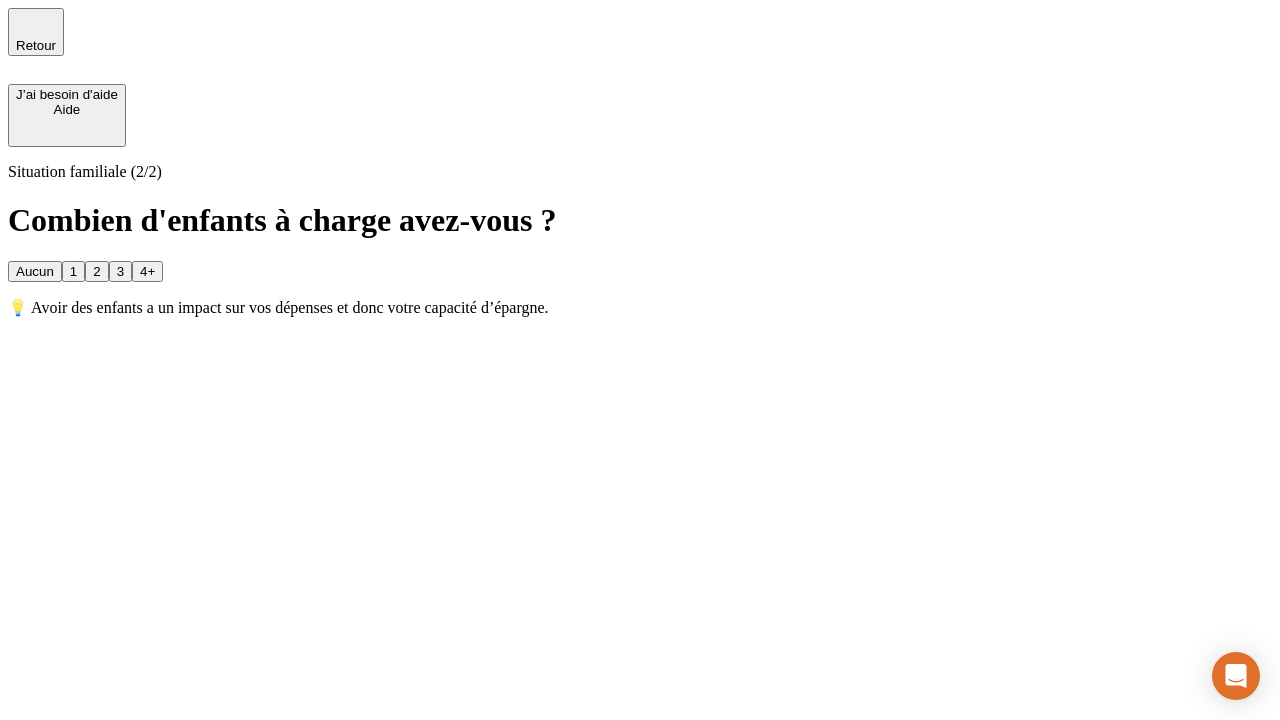 click on "1" at bounding box center (73, 271) 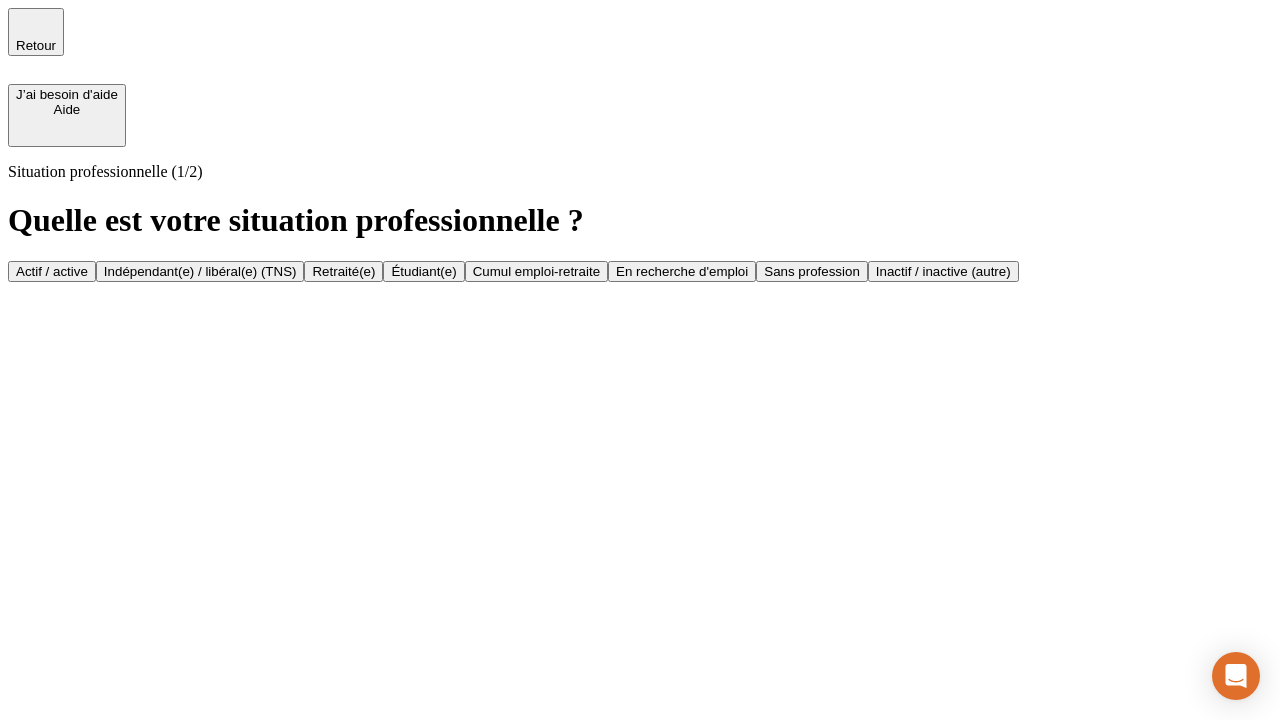 click on "Retraité(e)" at bounding box center (343, 271) 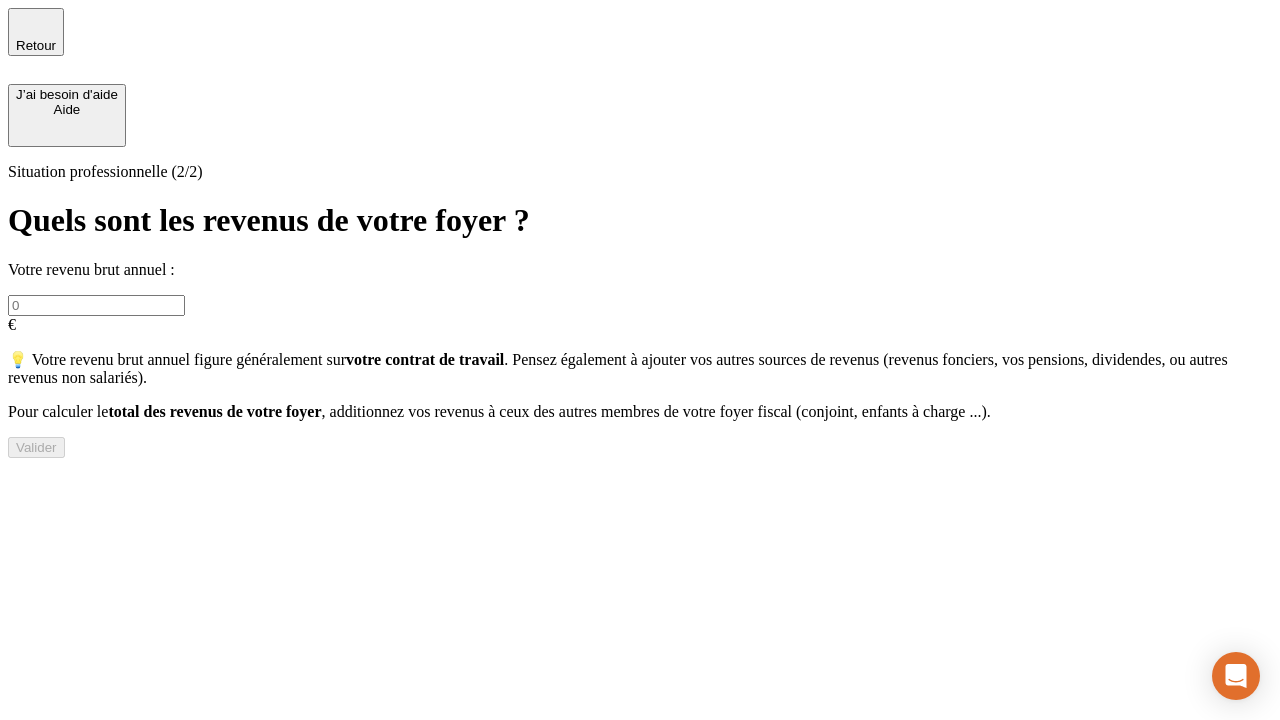 type on "30 000" 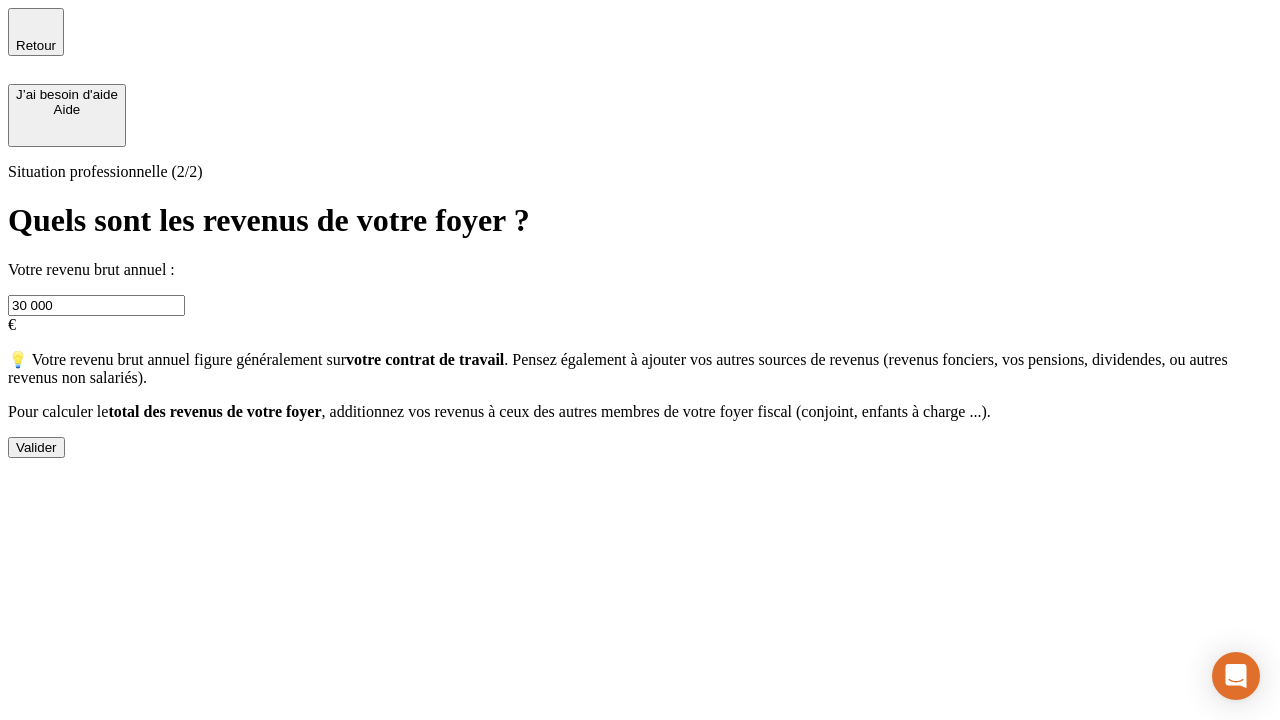 click on "Valider" at bounding box center (36, 447) 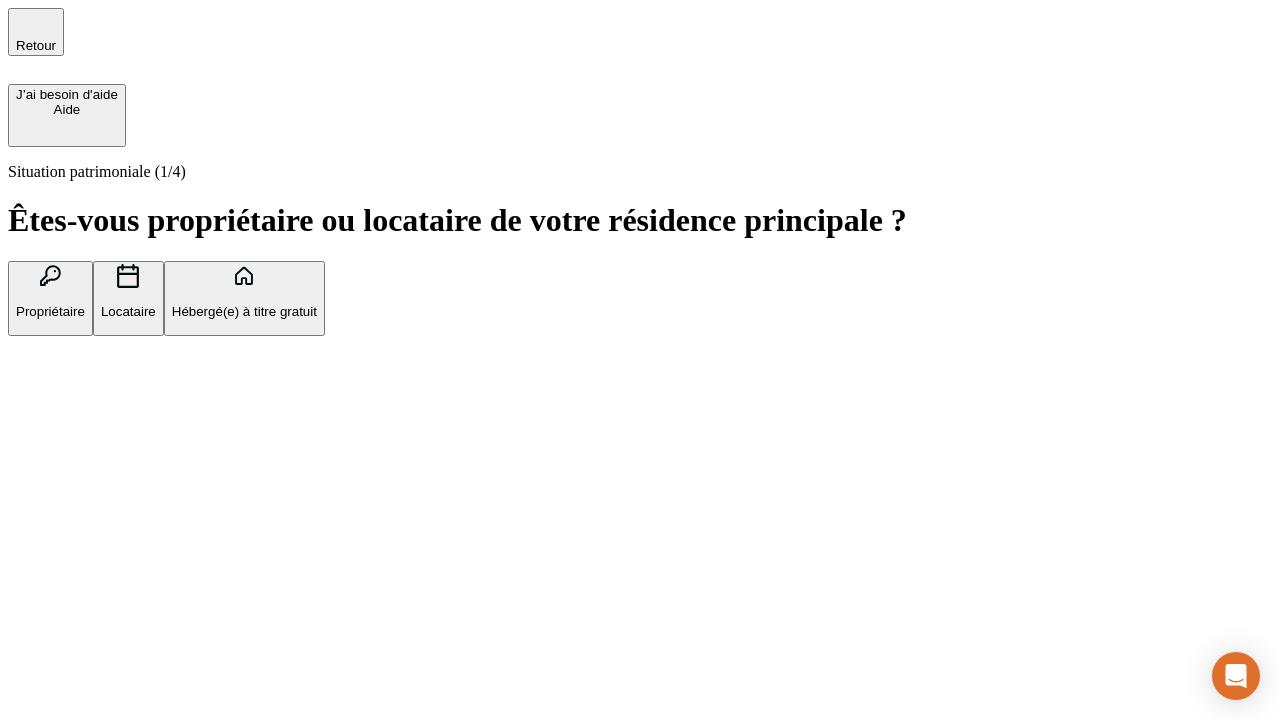 click on "Locataire" at bounding box center (128, 311) 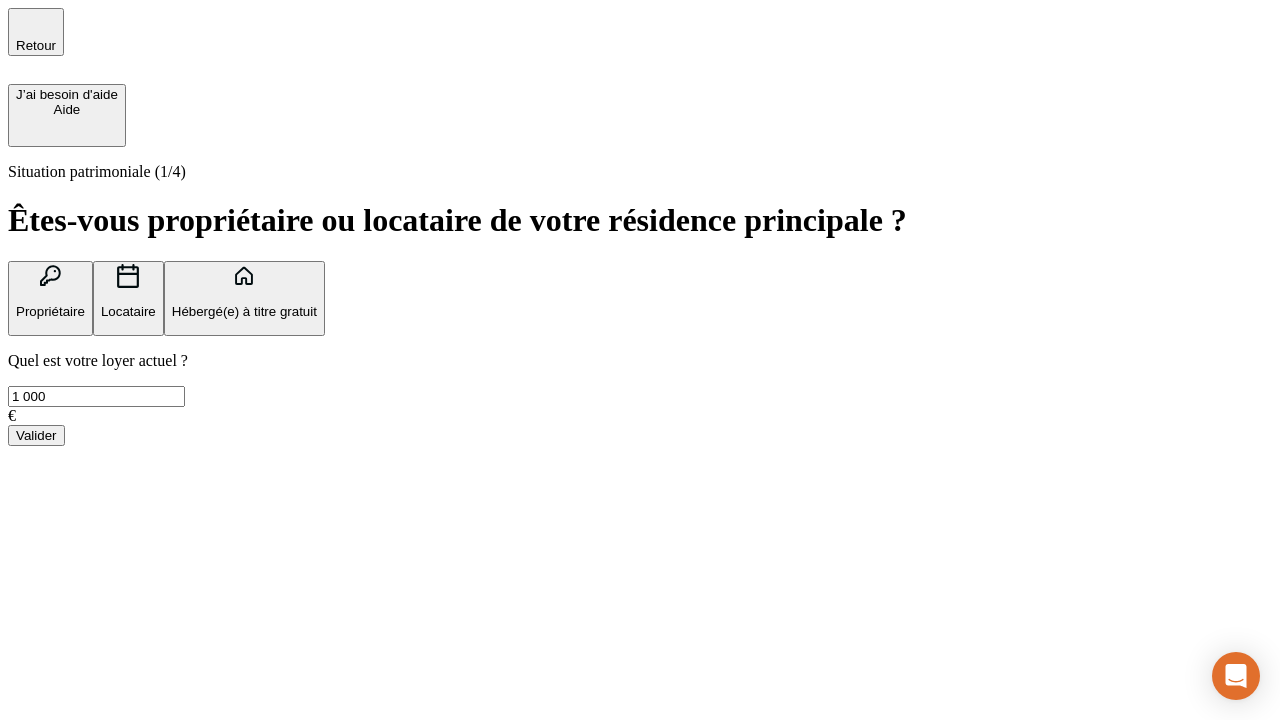 type on "1 000" 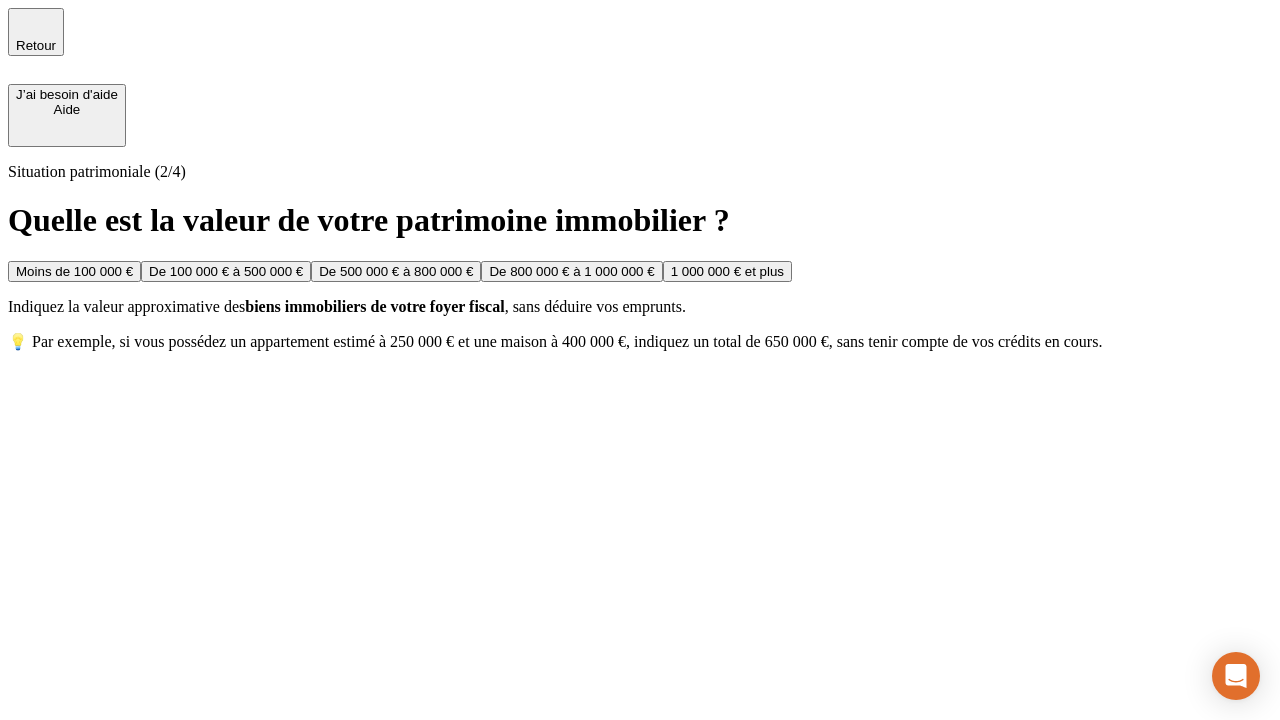 click on "Moins de 100 000 €" at bounding box center [74, 271] 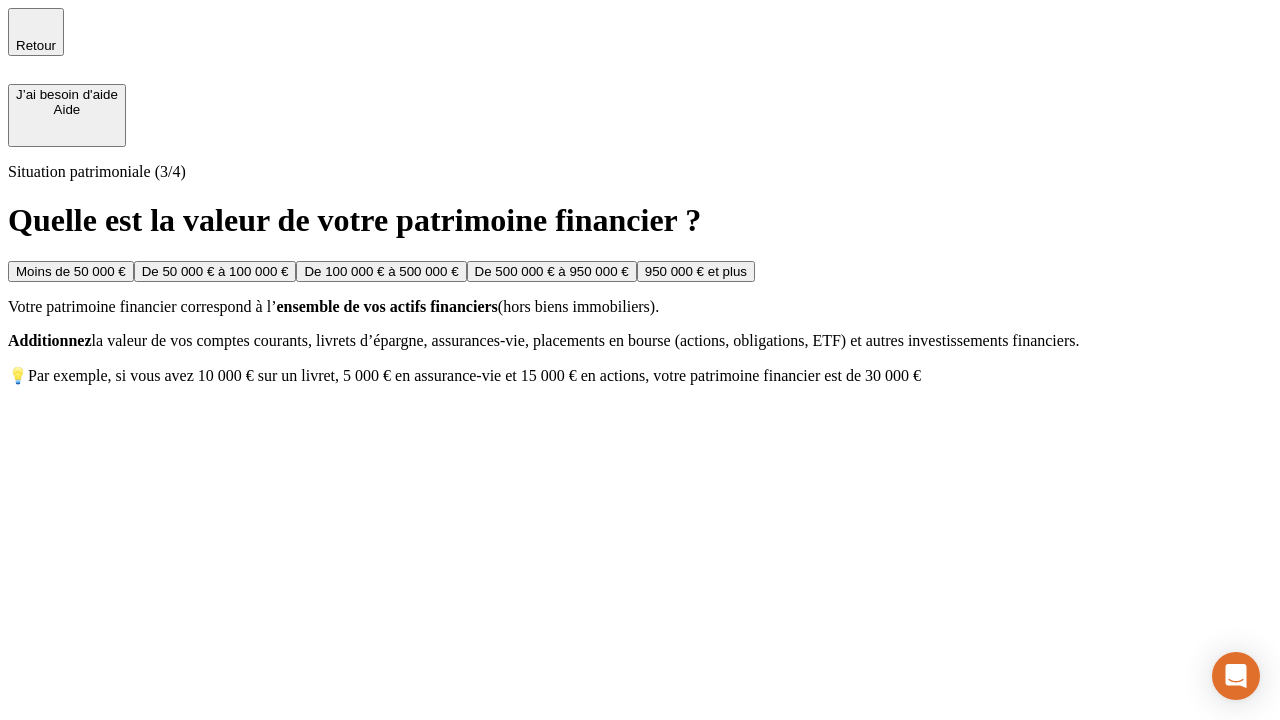 click on "Moins de 50 000 €" at bounding box center (71, 271) 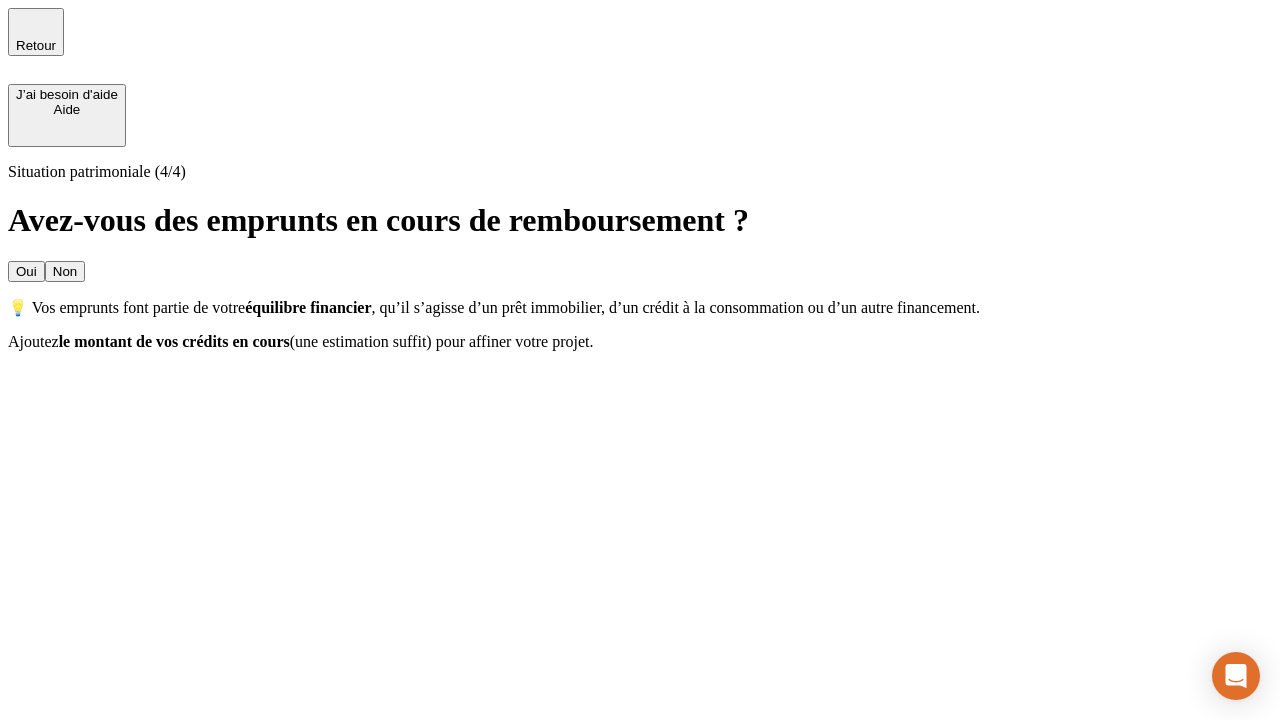 click on "Non" at bounding box center [65, 271] 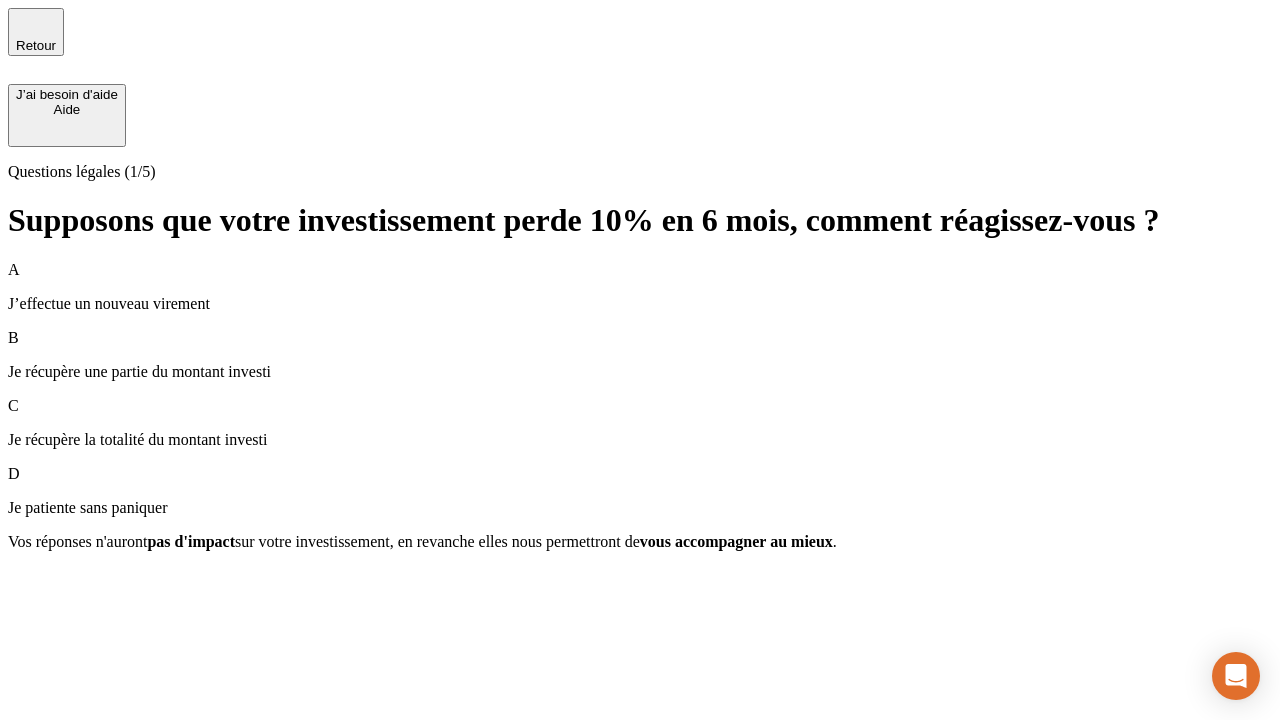 click on "Je récupère une partie du montant investi" at bounding box center (640, 372) 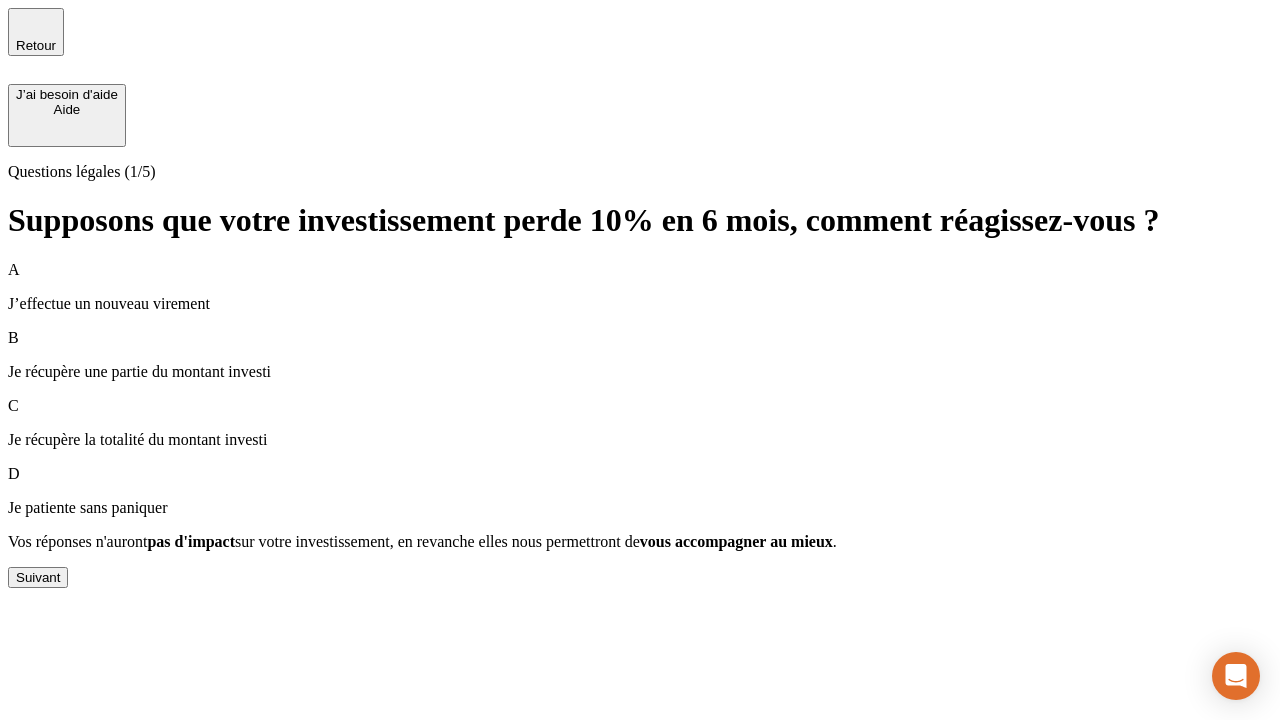 click on "Suivant" at bounding box center (38, 577) 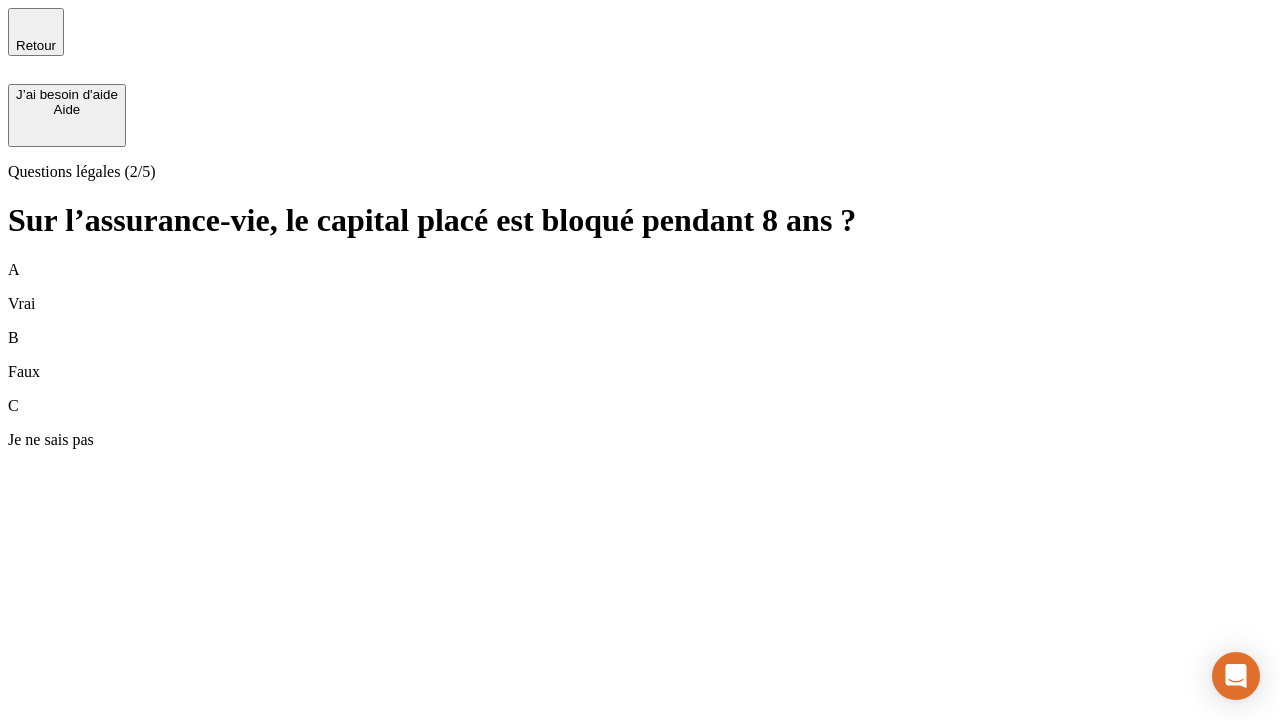 click on "B Faux" at bounding box center [640, 355] 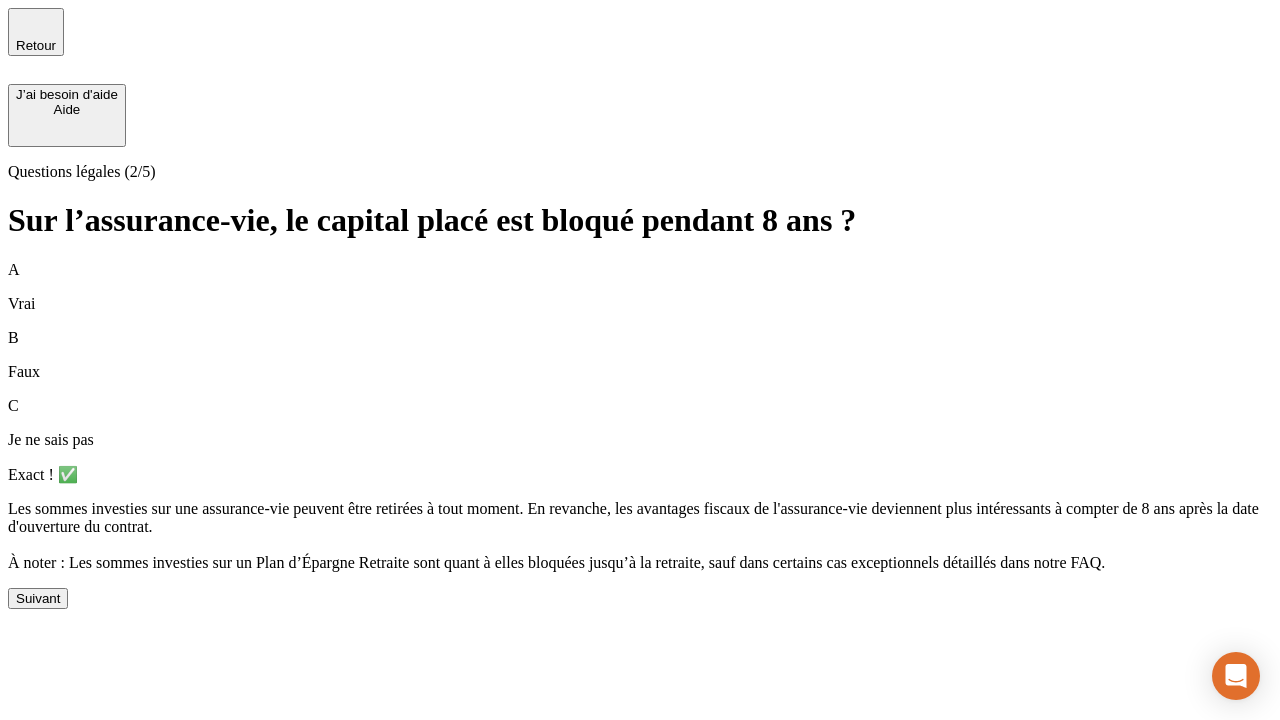 click on "Suivant" at bounding box center (38, 598) 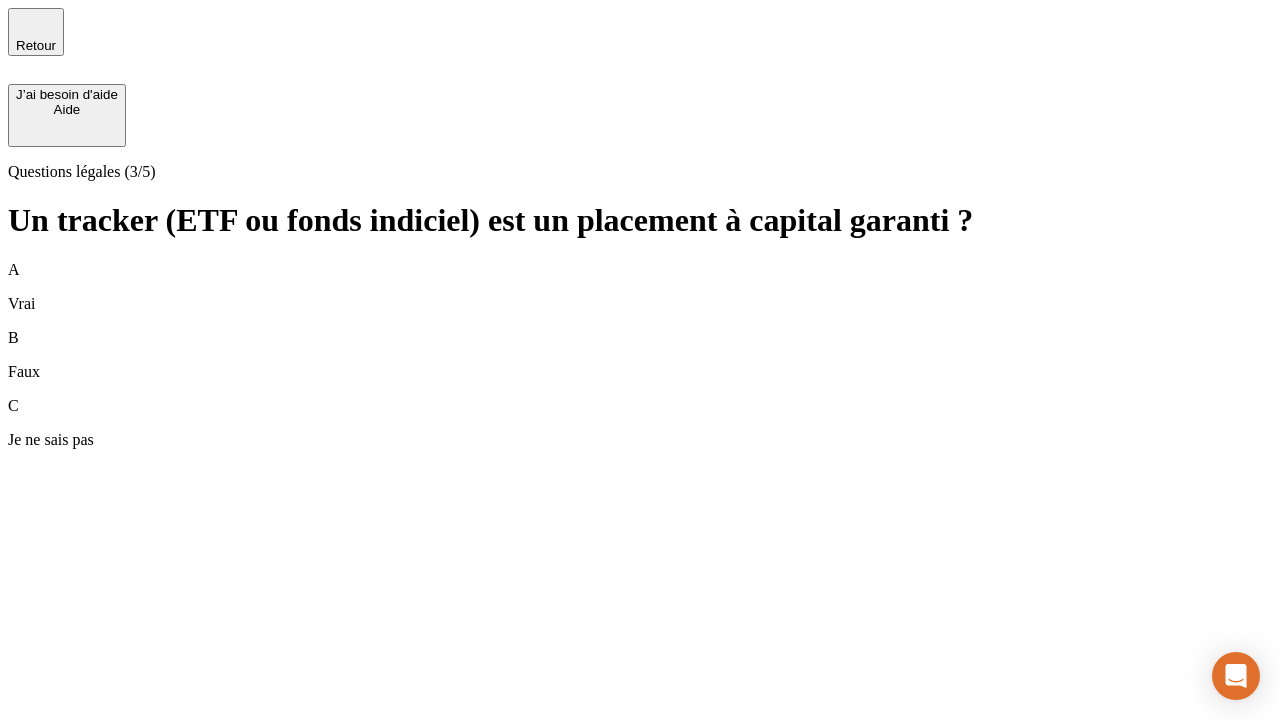 click on "B Faux" at bounding box center (640, 355) 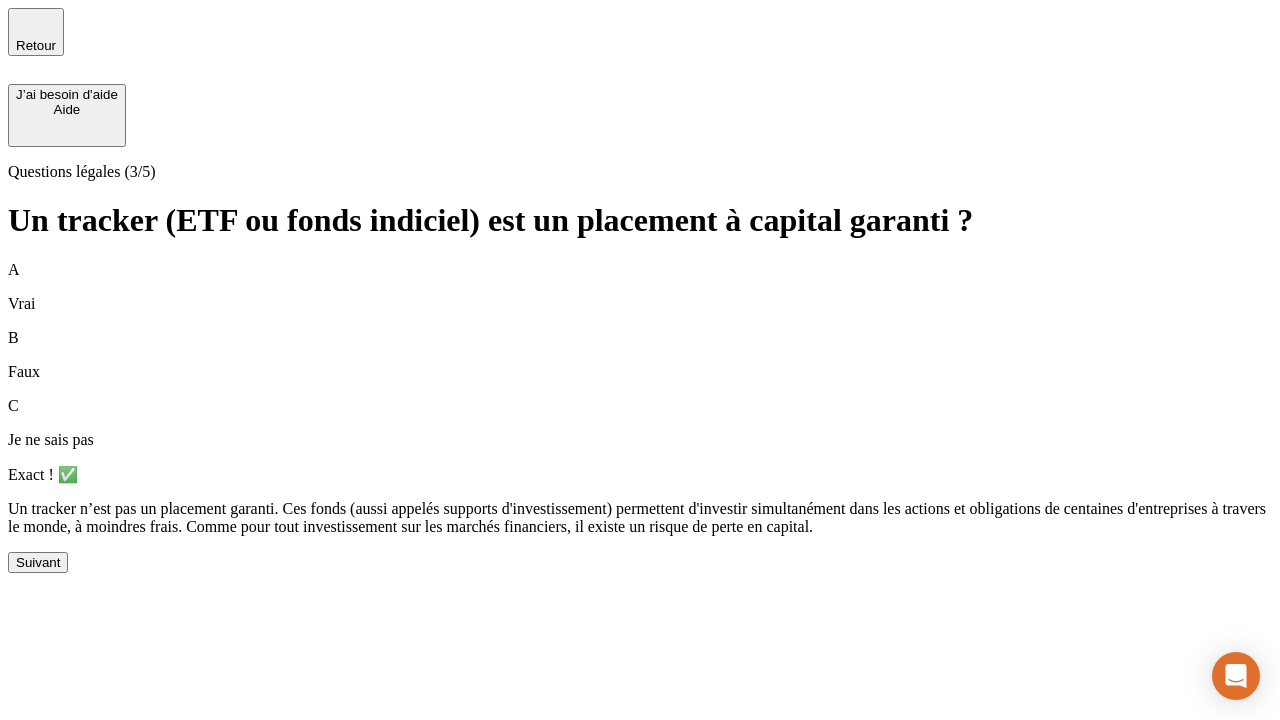 click on "Suivant" at bounding box center (38, 562) 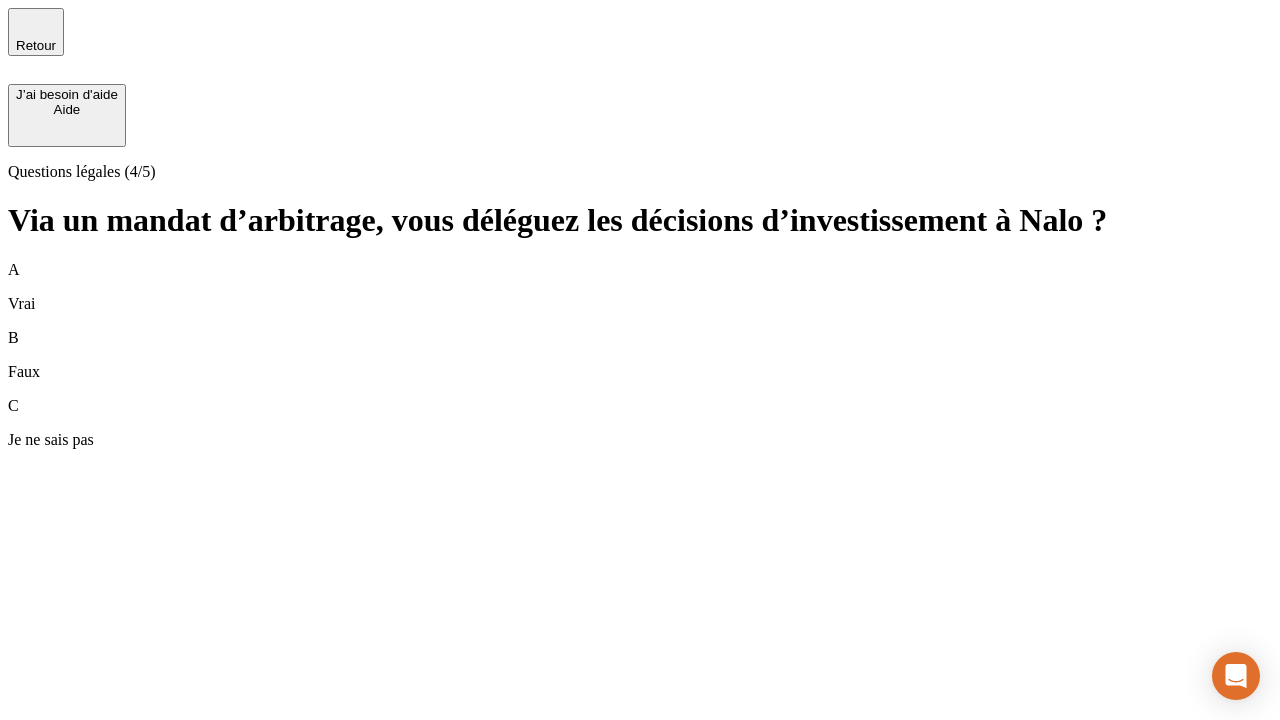 click on "A Vrai" at bounding box center (640, 287) 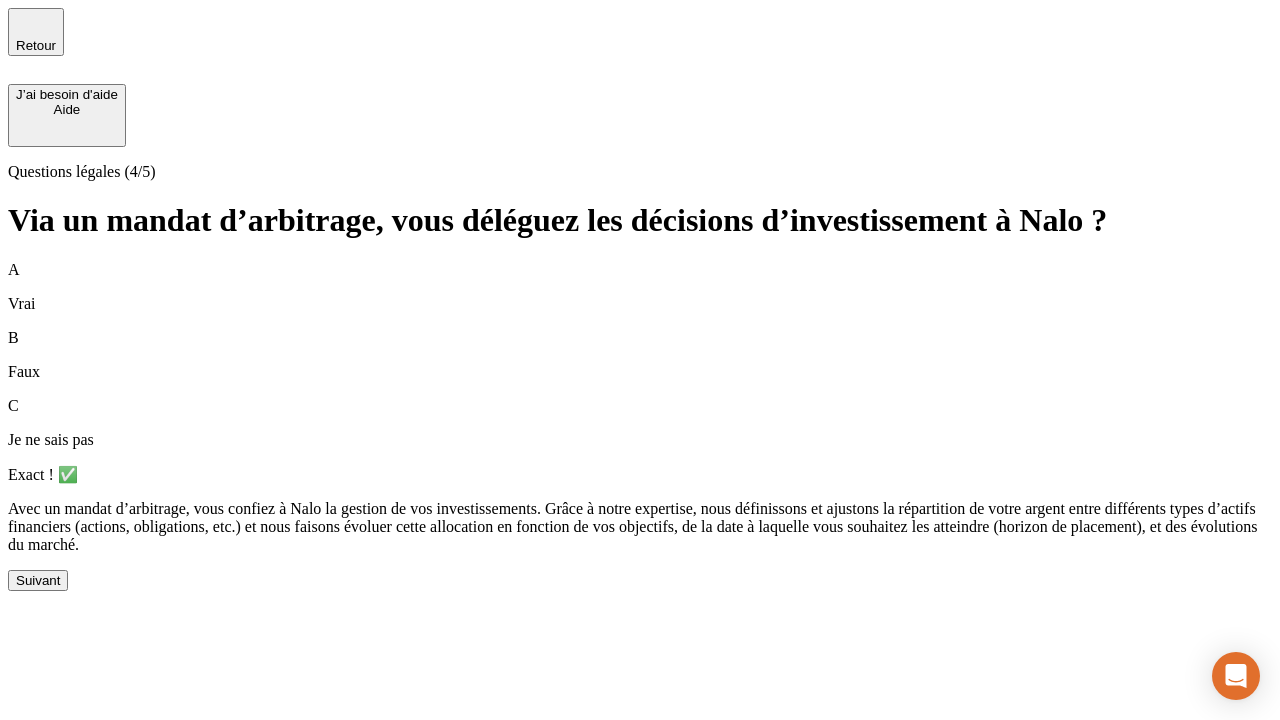 click on "Suivant" at bounding box center (38, 580) 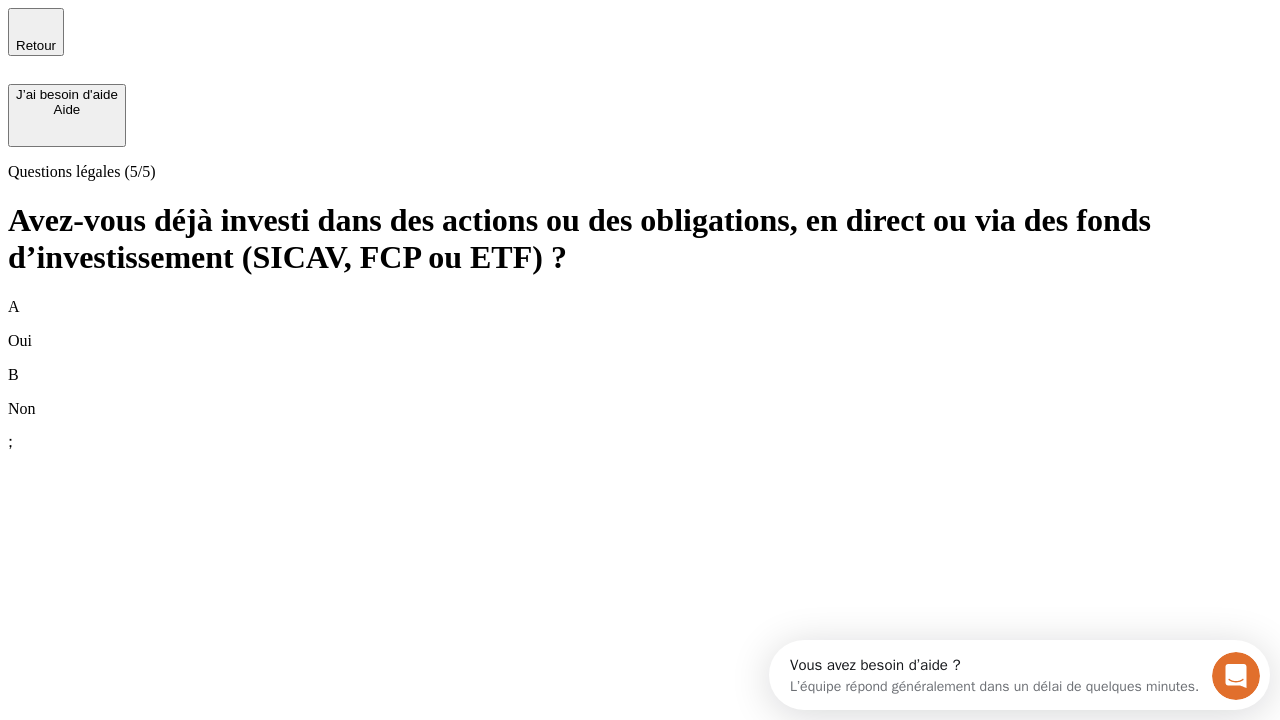 scroll, scrollTop: 0, scrollLeft: 0, axis: both 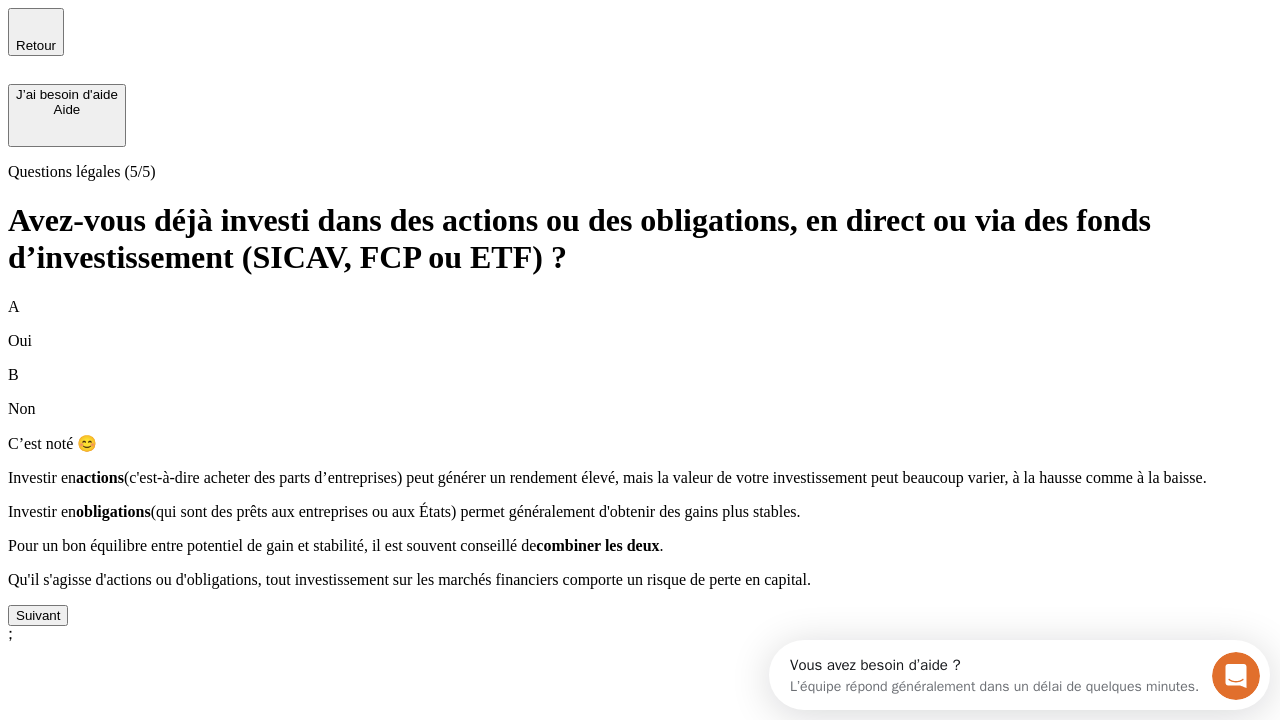click on "Suivant" at bounding box center [38, 615] 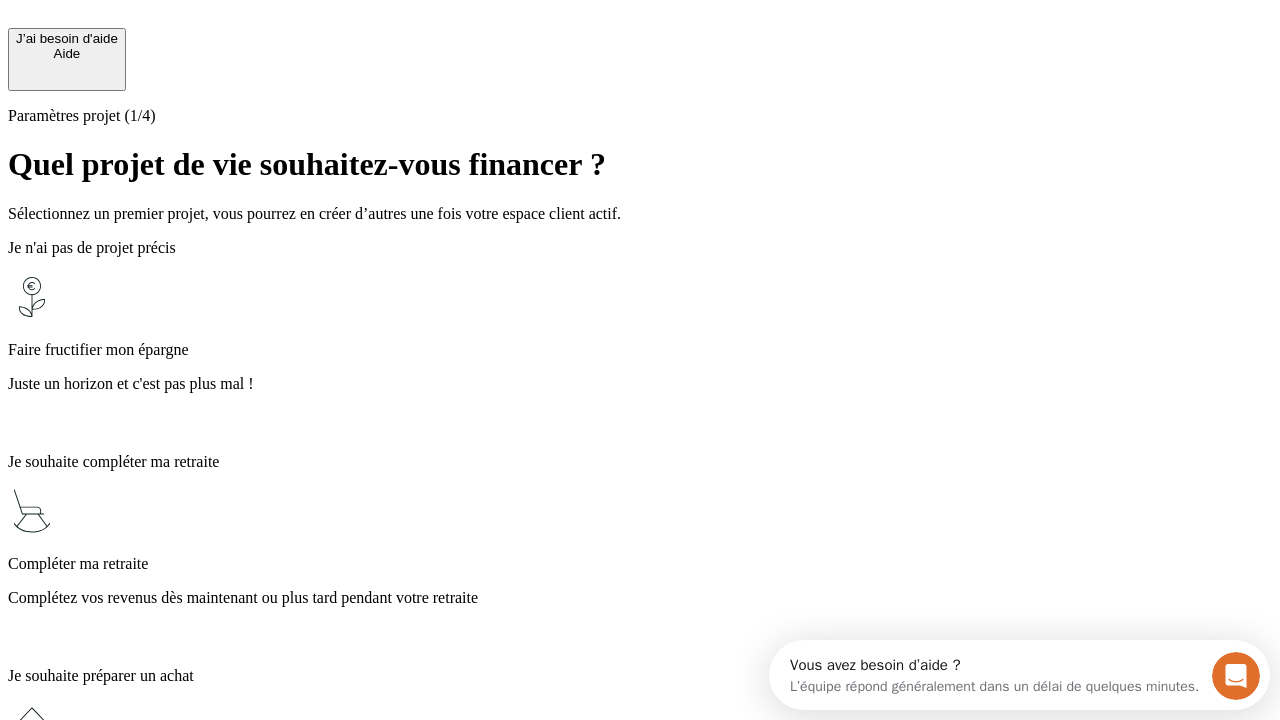 scroll, scrollTop: 18, scrollLeft: 0, axis: vertical 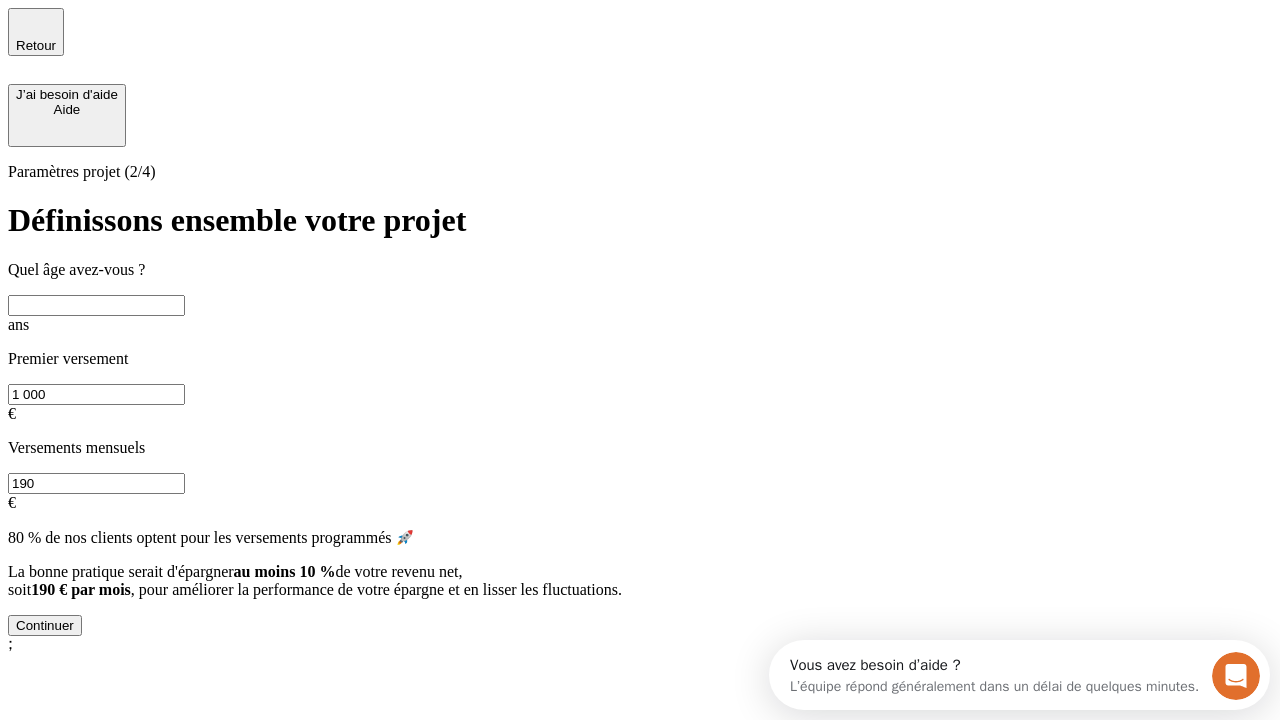 click at bounding box center (96, 305) 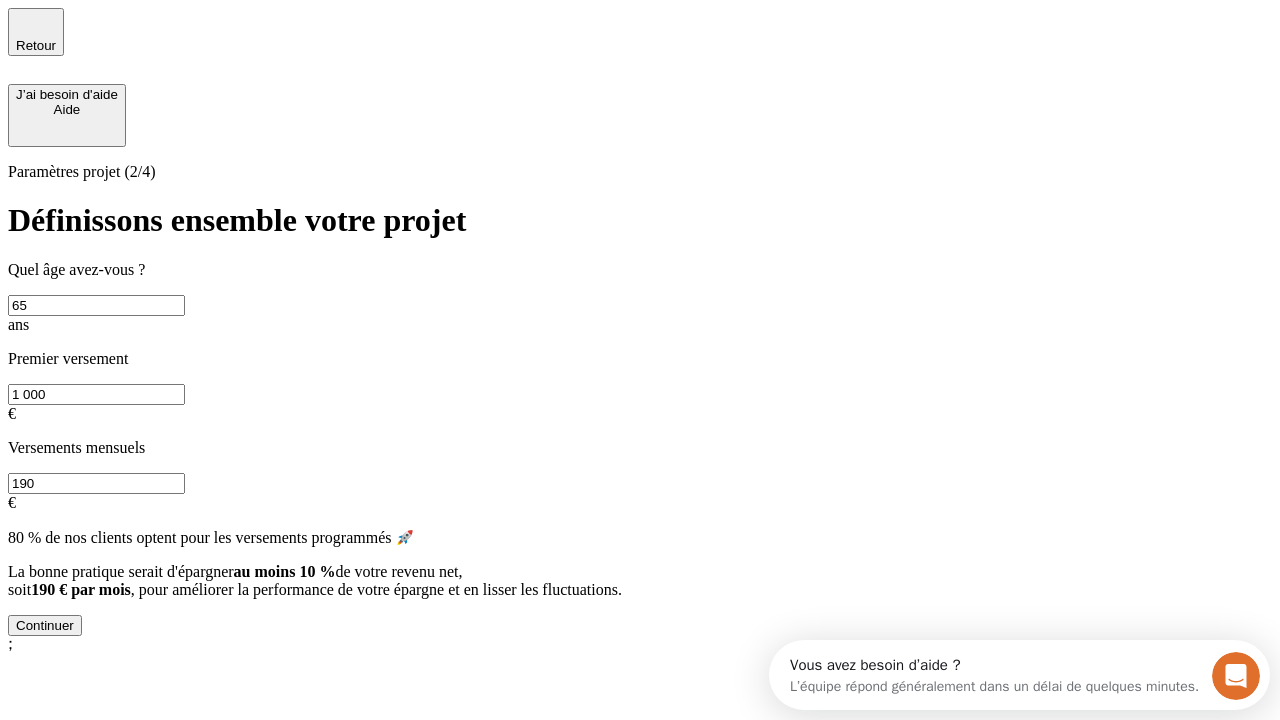 type on "65" 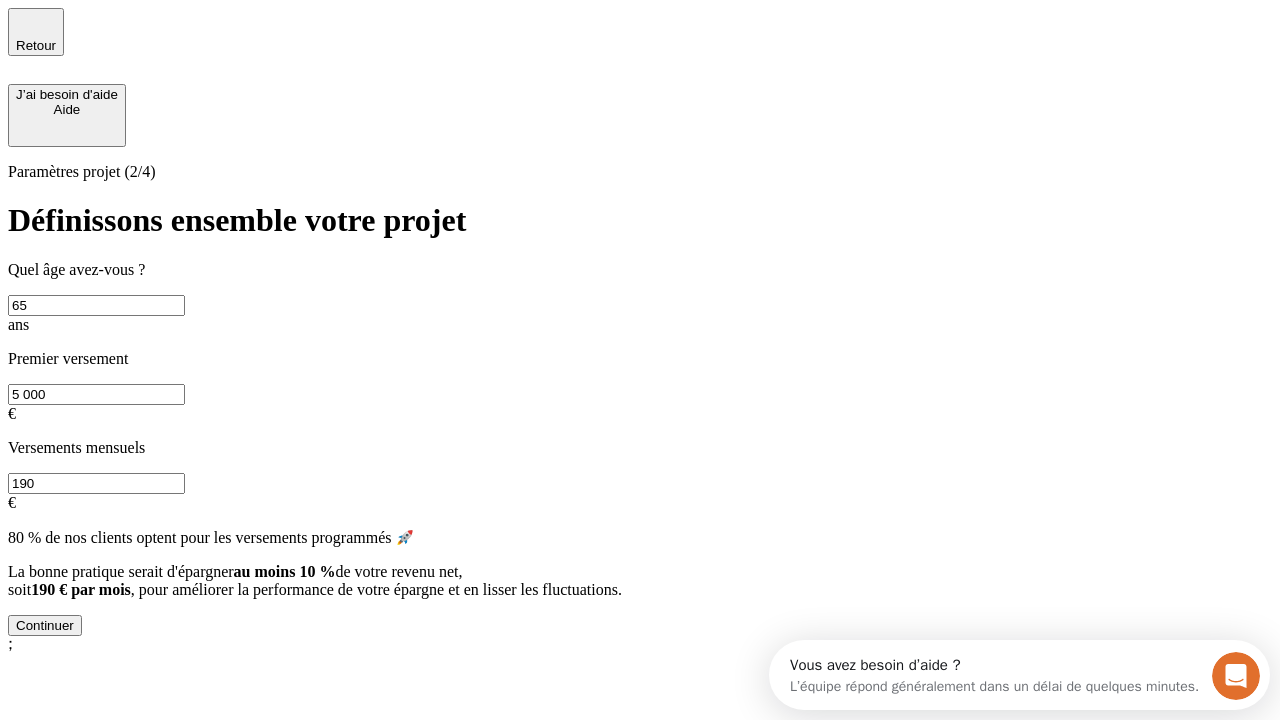 type on "5 000" 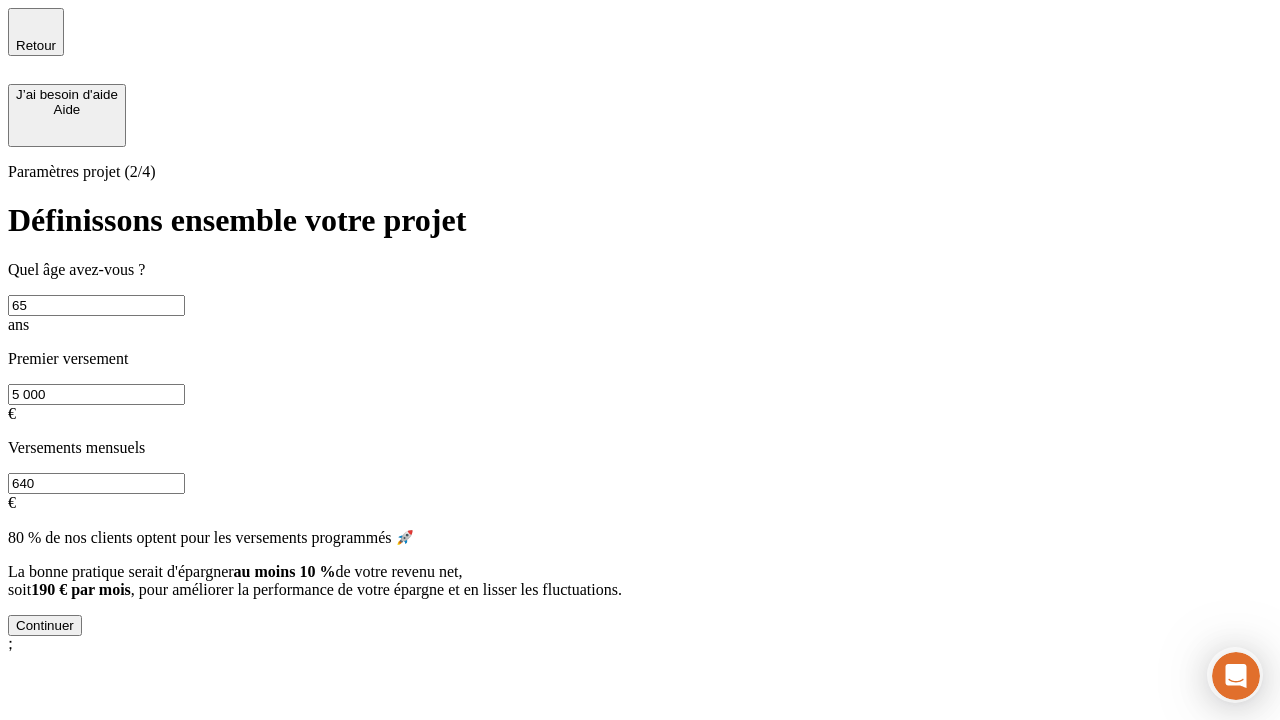 type on "640" 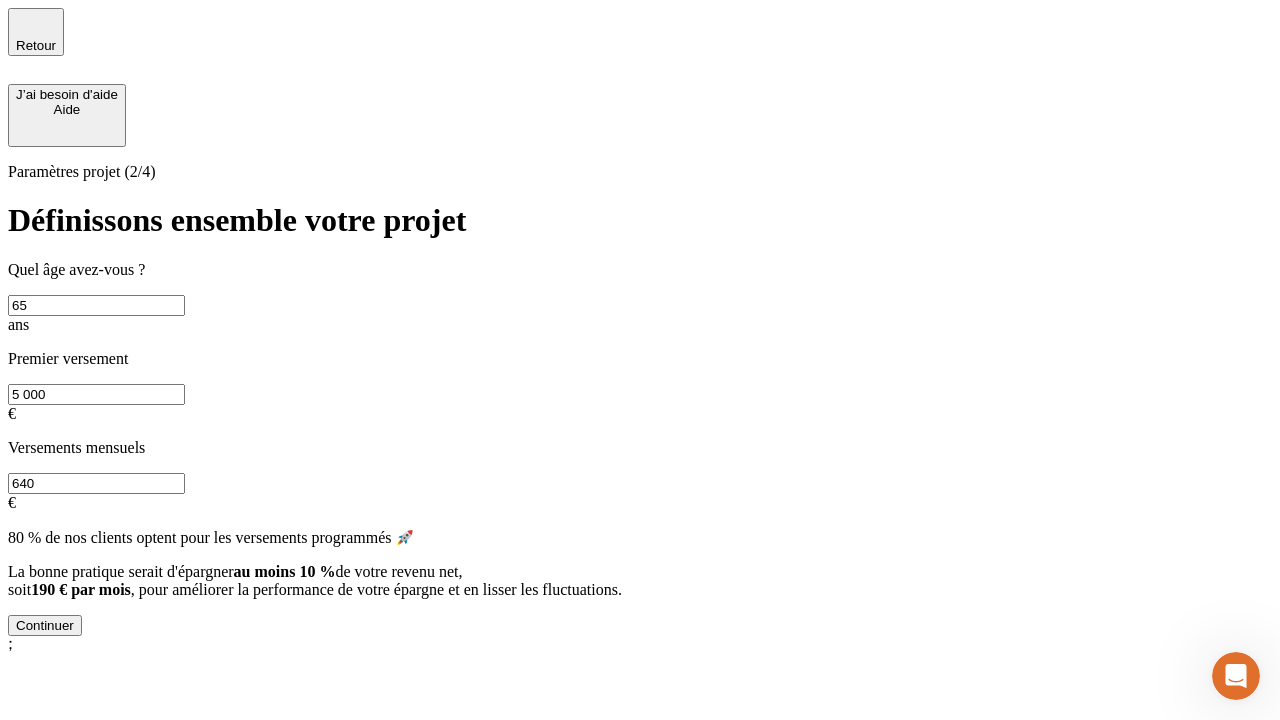 scroll, scrollTop: 0, scrollLeft: 0, axis: both 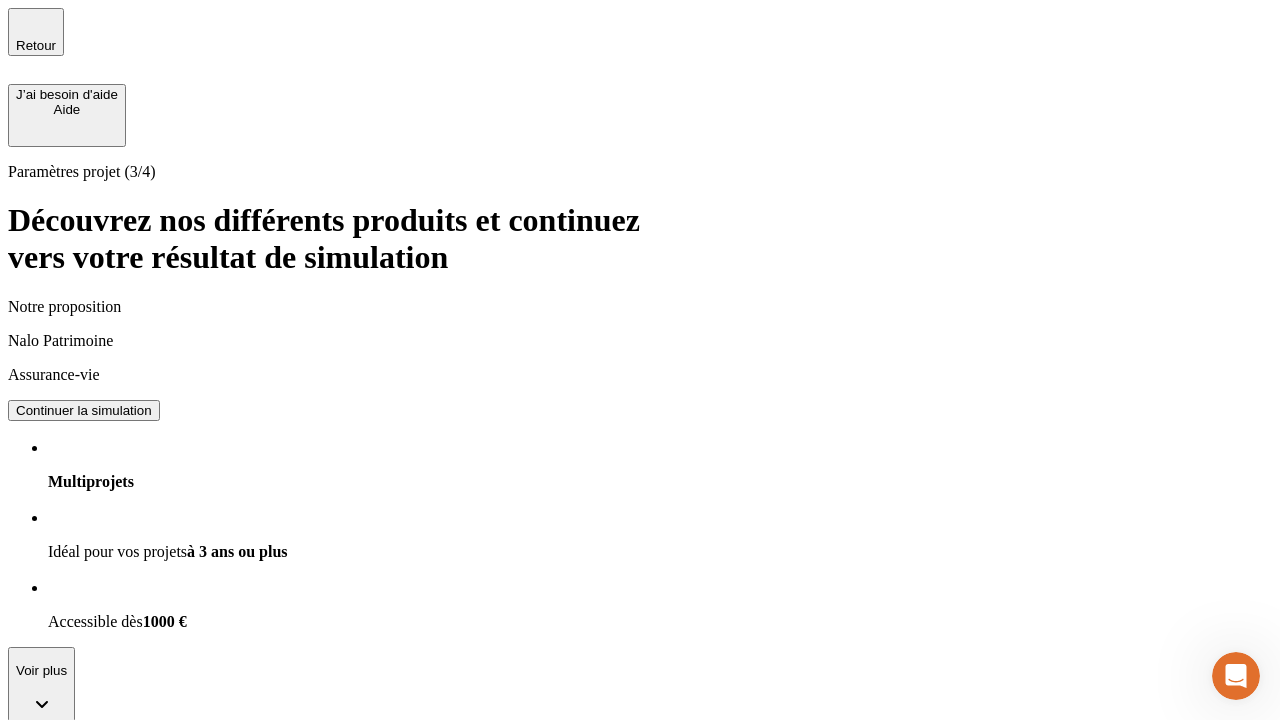 click on "Continuer la simulation" at bounding box center (84, 410) 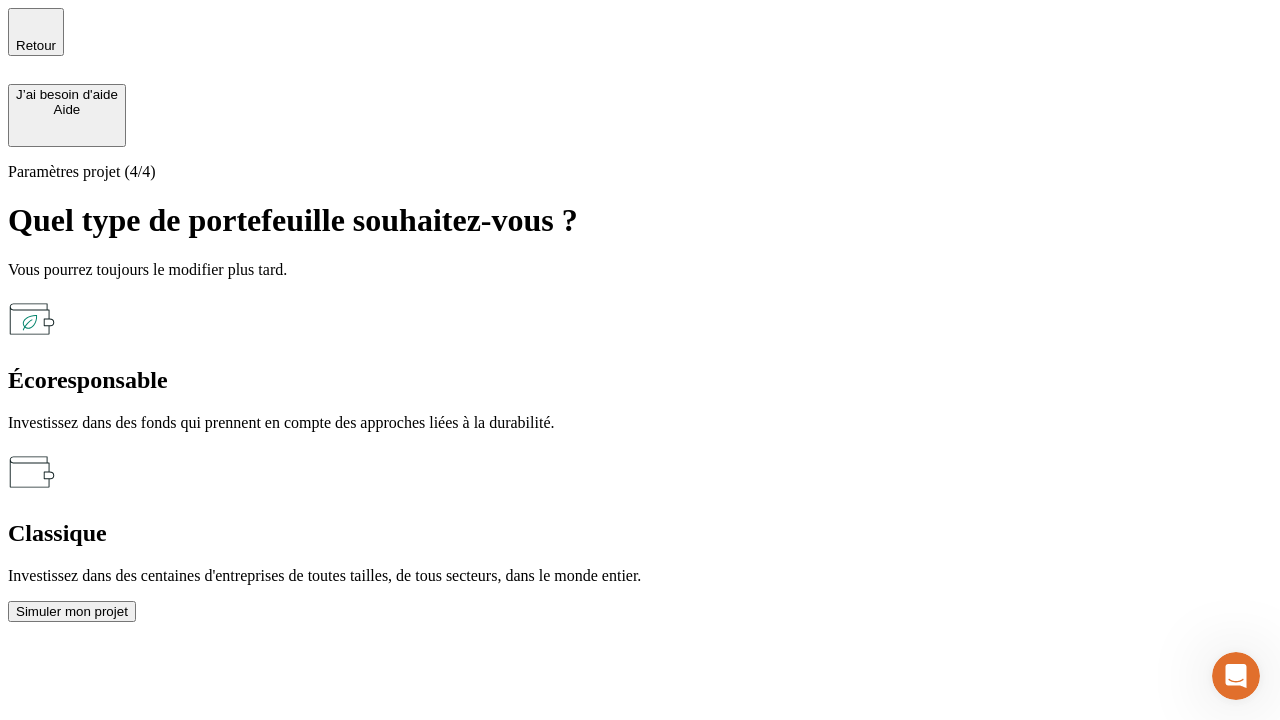 click on "Classique" at bounding box center (640, 533) 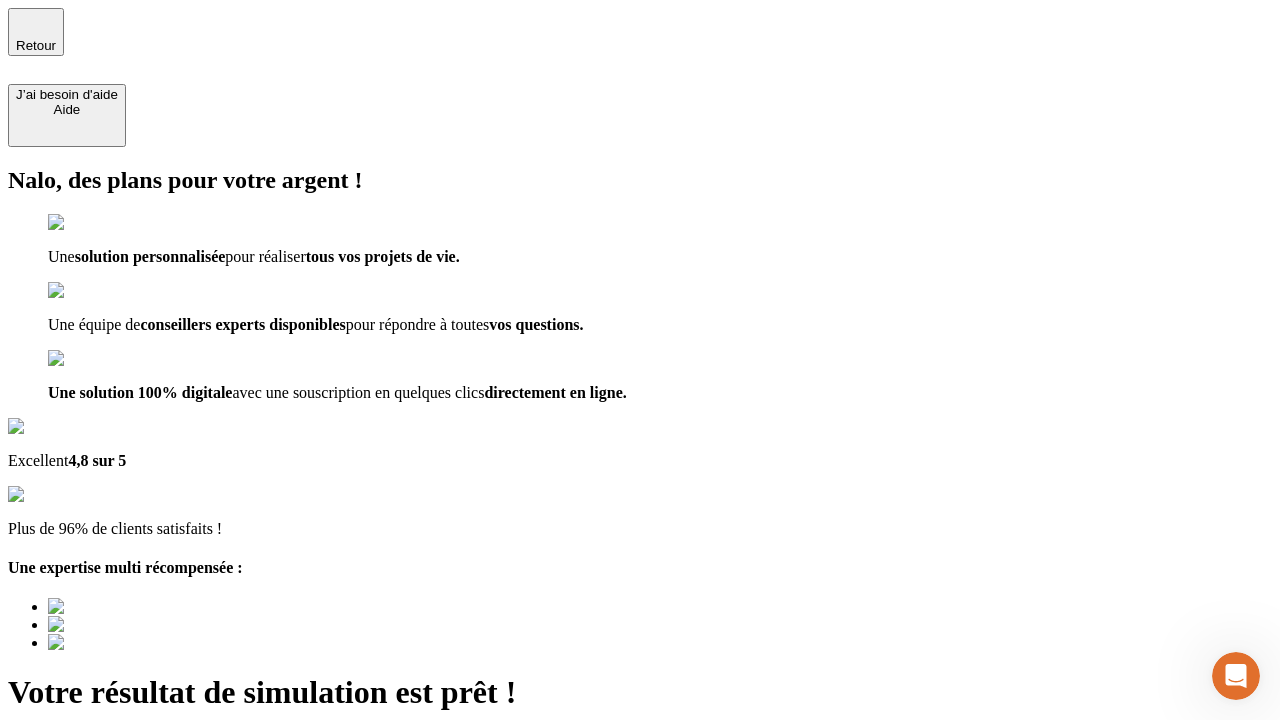 click on "Découvrir ma simulation" at bounding box center (87, 881) 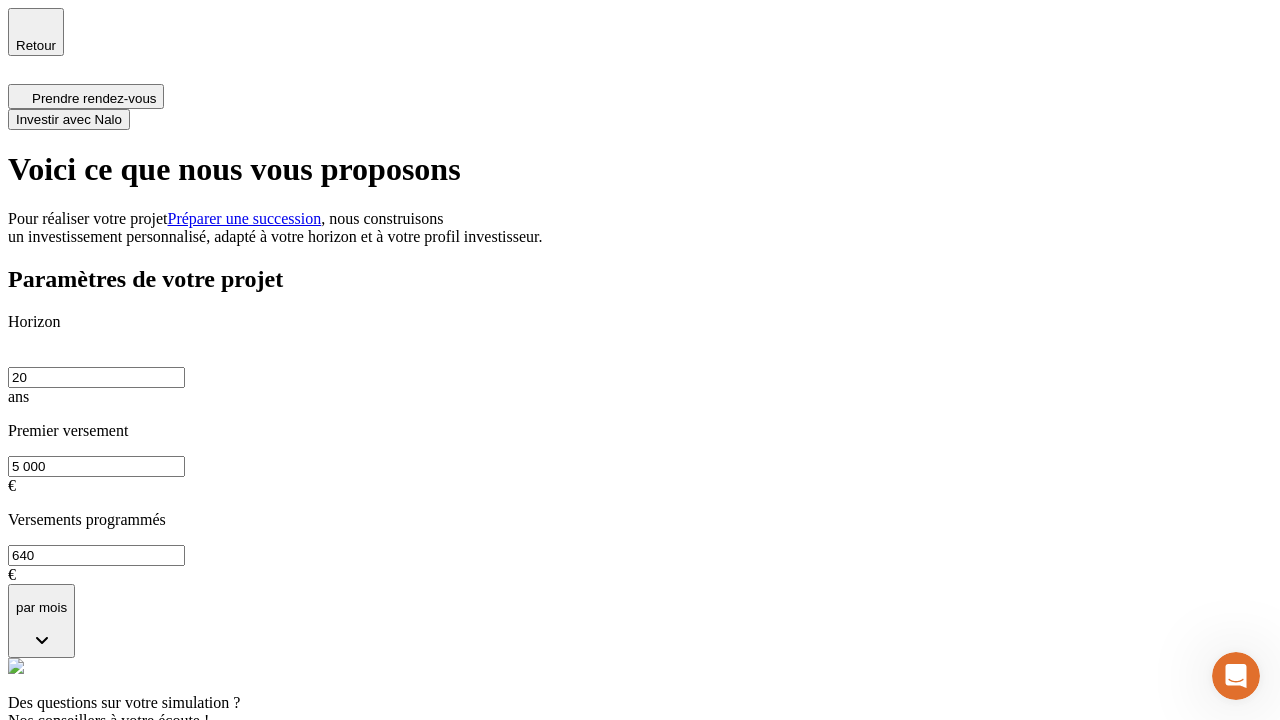 click on "Investir avec Nalo" at bounding box center [69, 119] 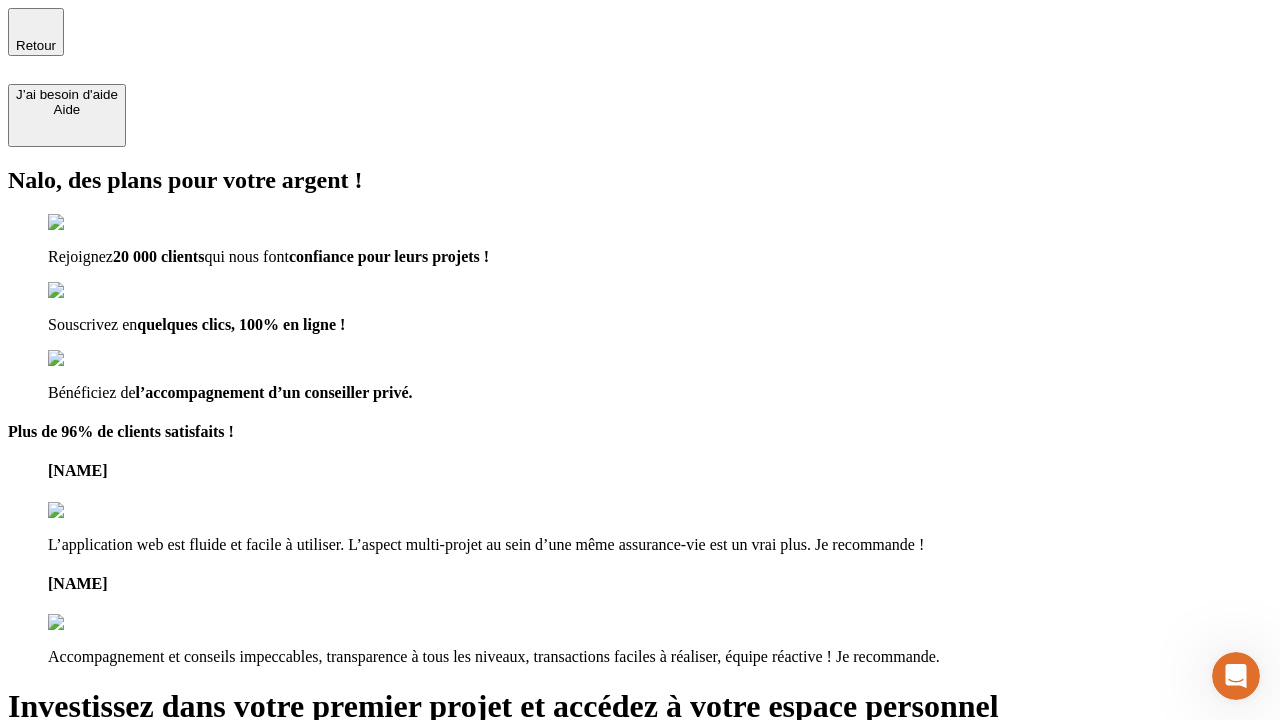 type on "[EMAIL]" 